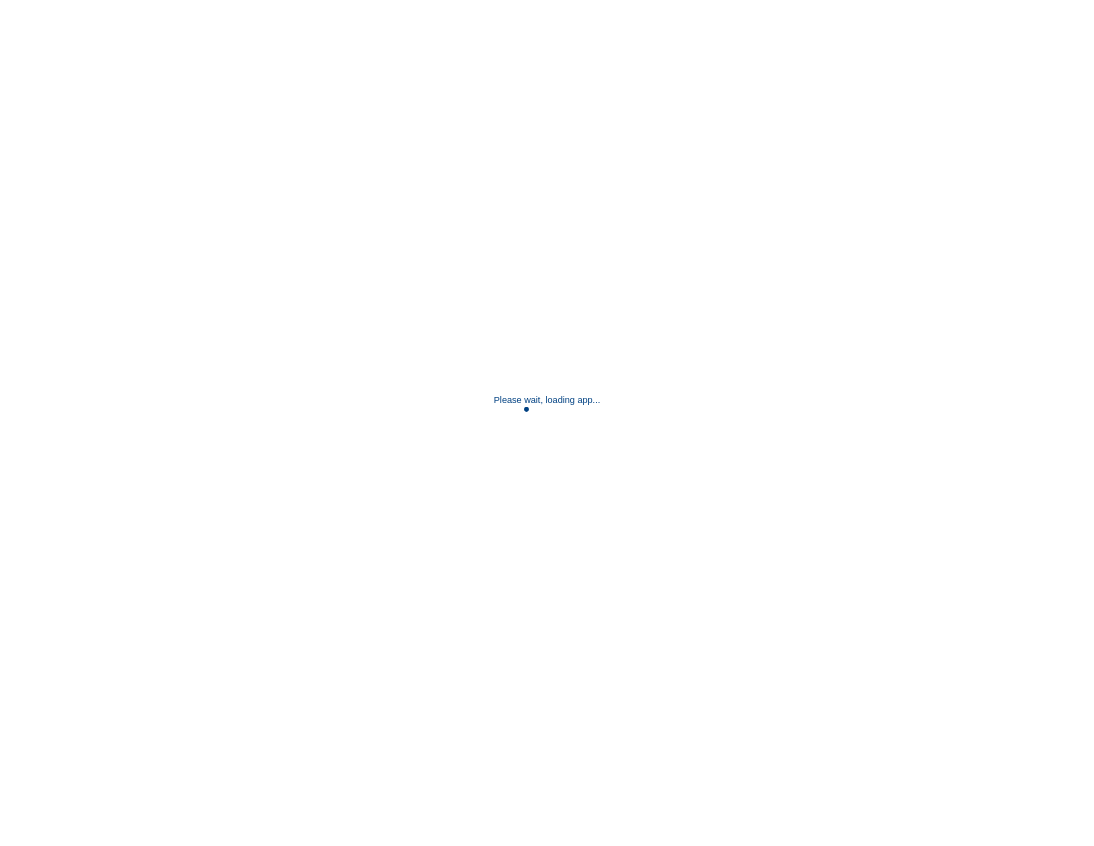 scroll, scrollTop: 0, scrollLeft: 0, axis: both 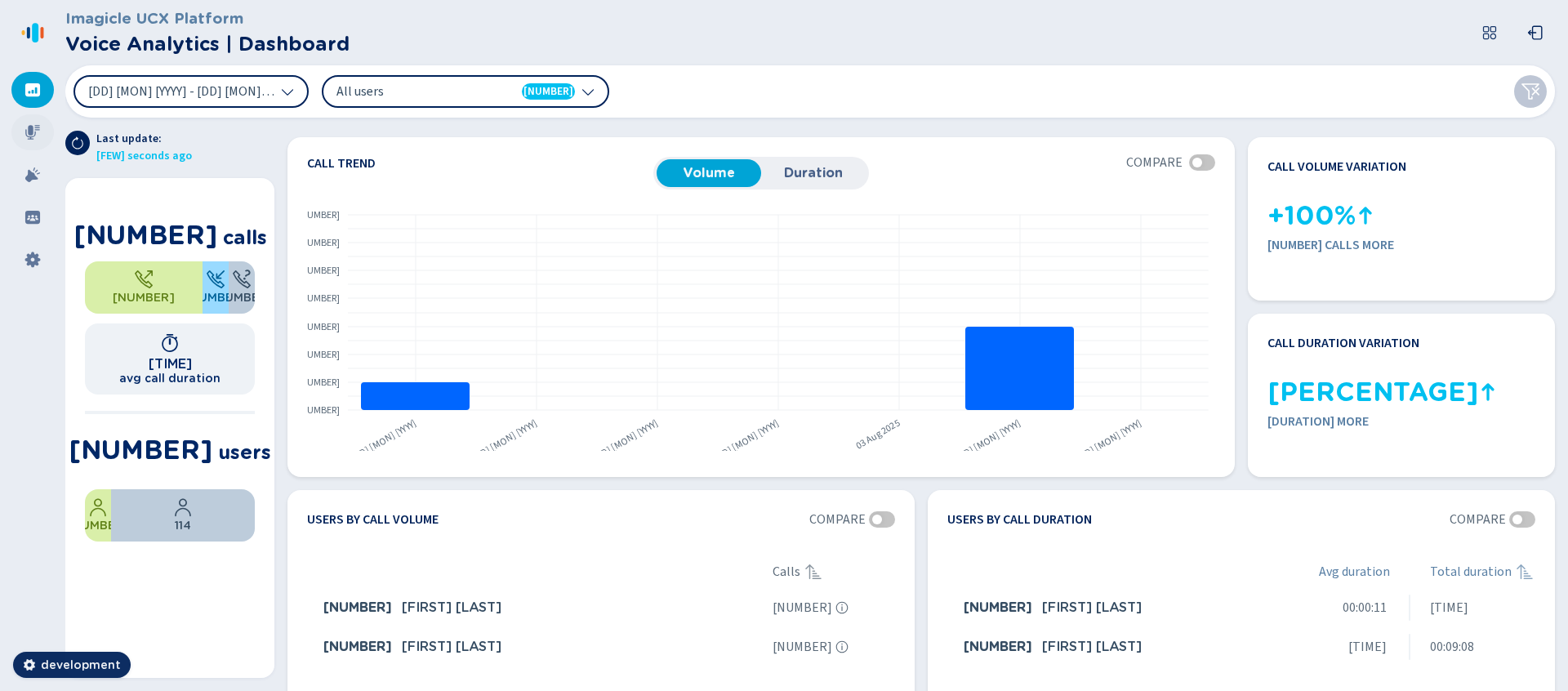 click 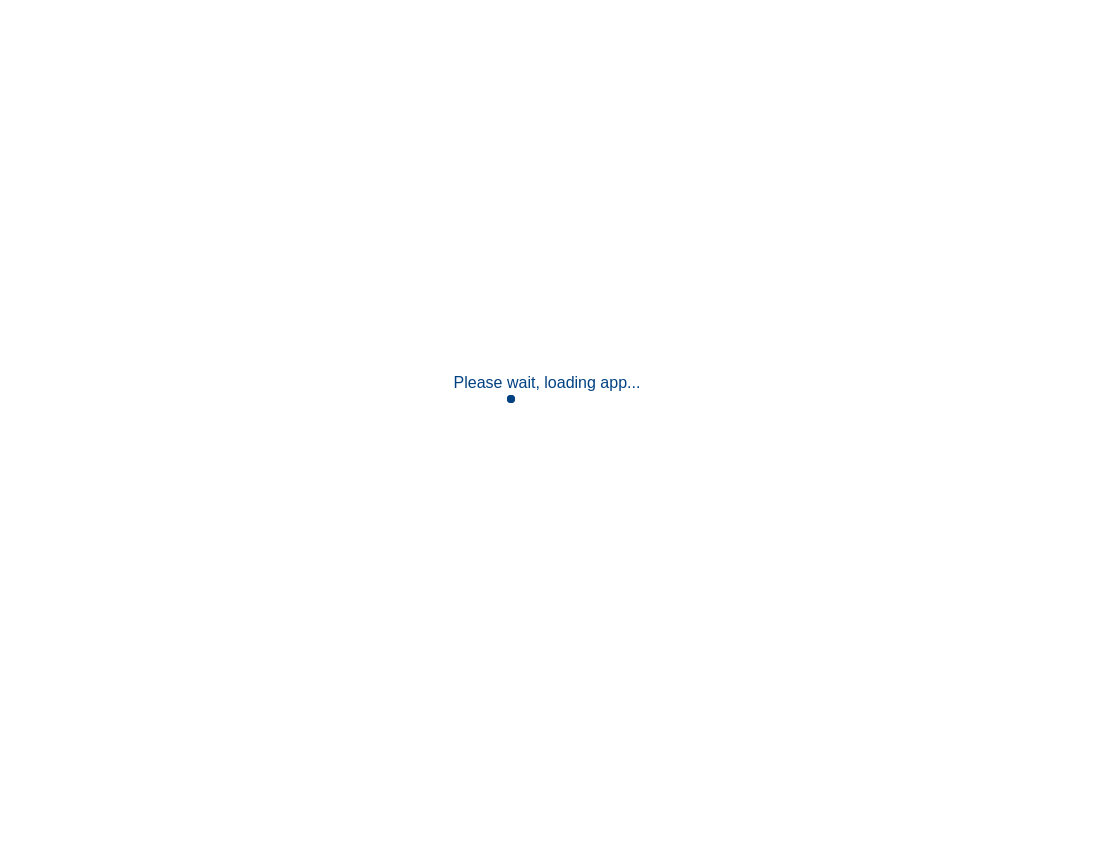 scroll, scrollTop: 0, scrollLeft: 0, axis: both 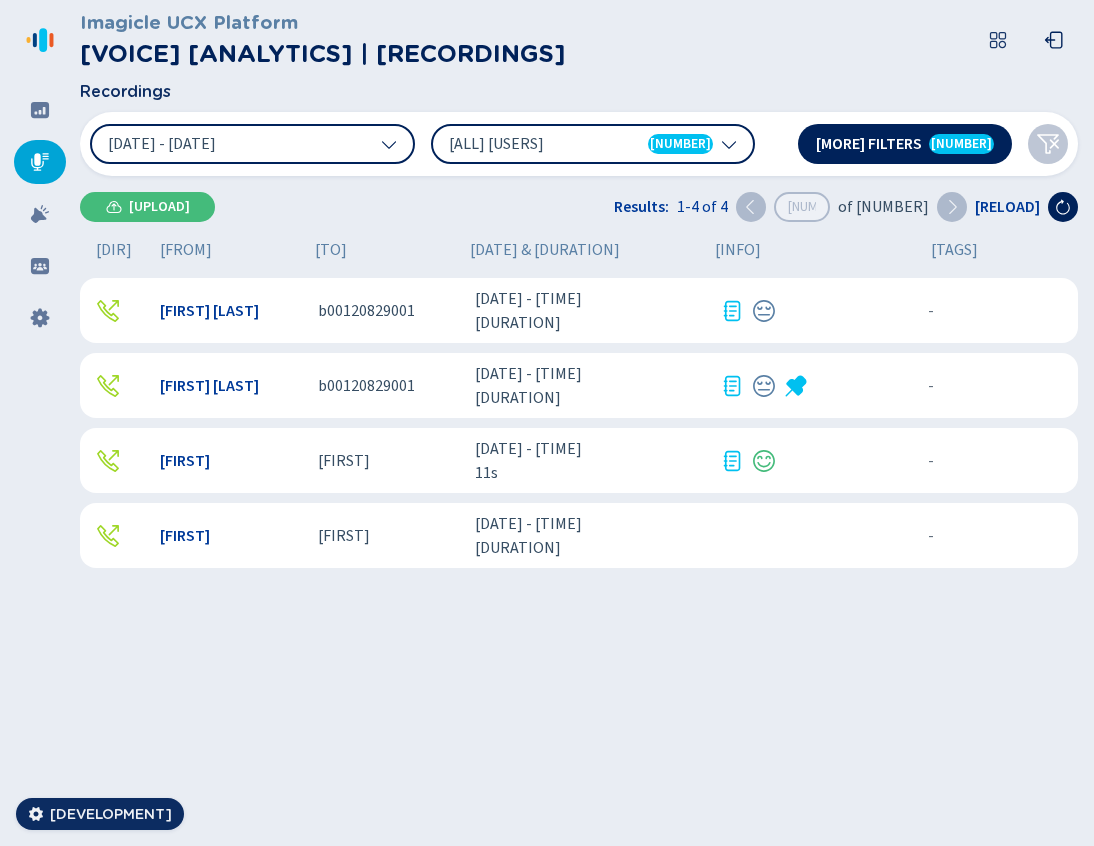 click on "b00120829001" at bounding box center [366, 311] 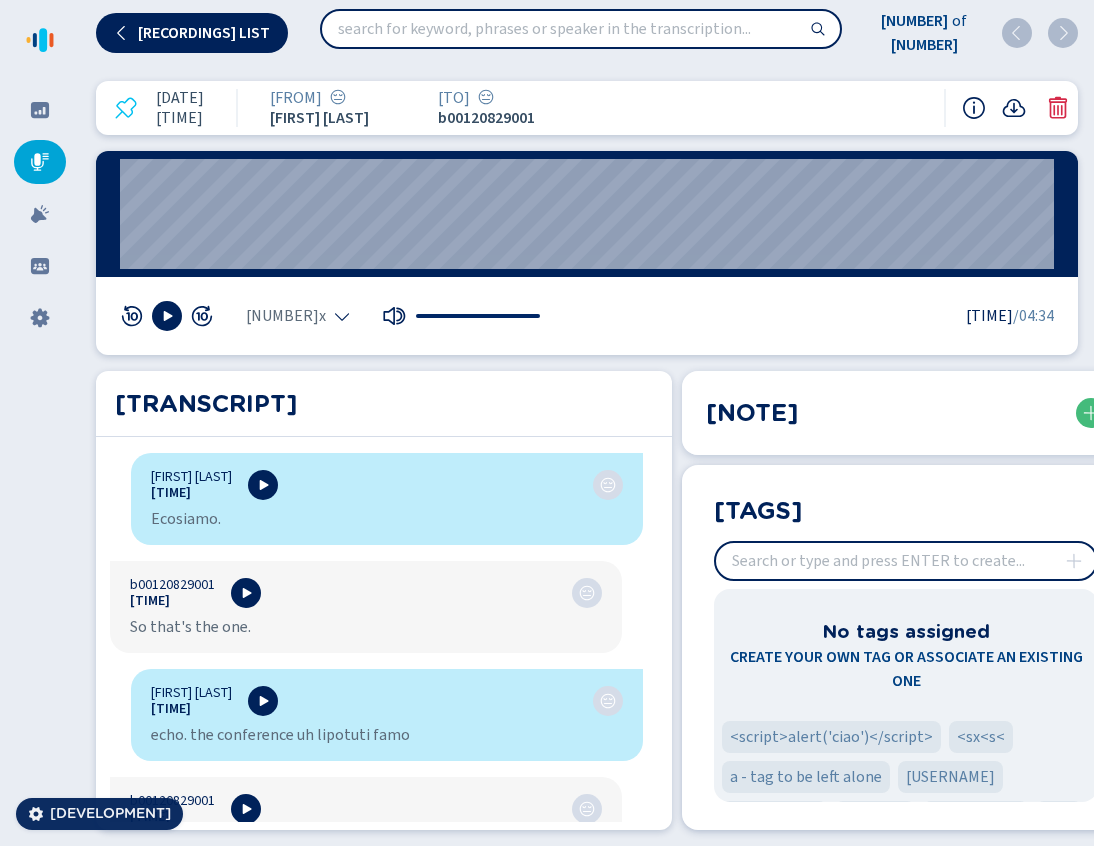 click at bounding box center [906, 561] 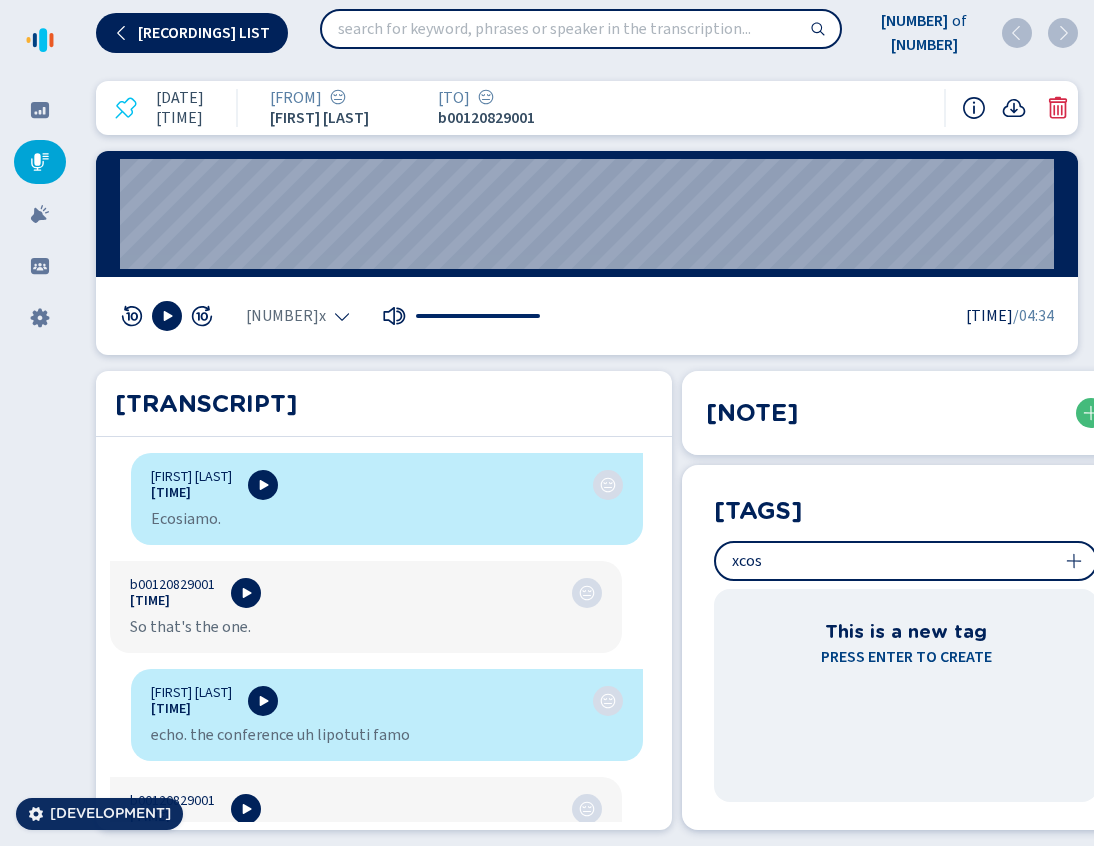 type on "xcos" 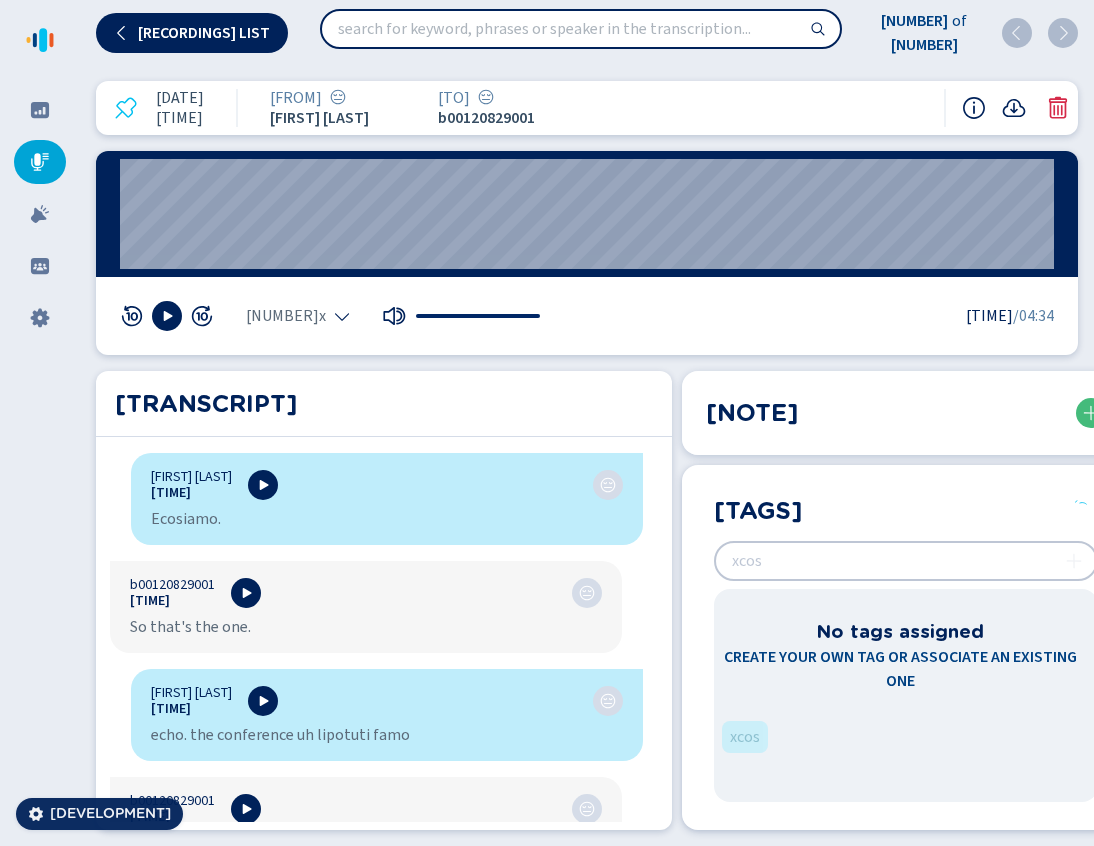 type 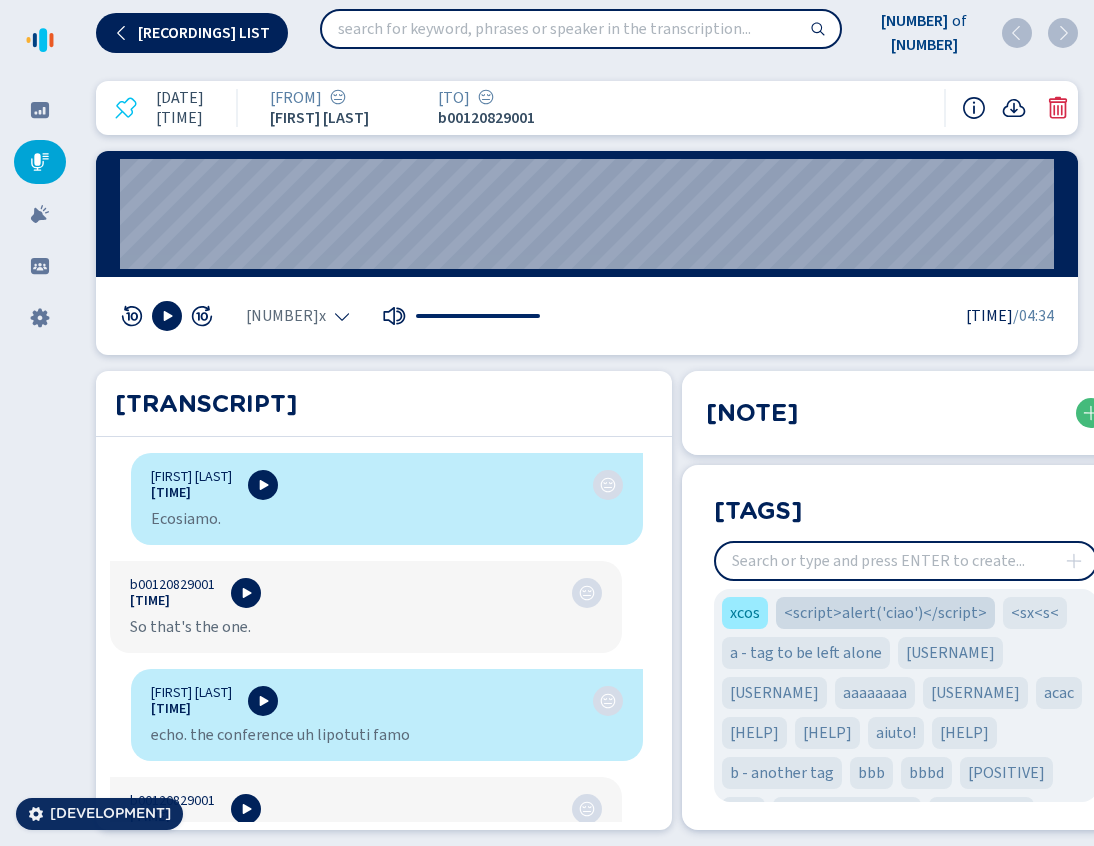click on "<script>alert('ciao')</script>" at bounding box center (885, 613) 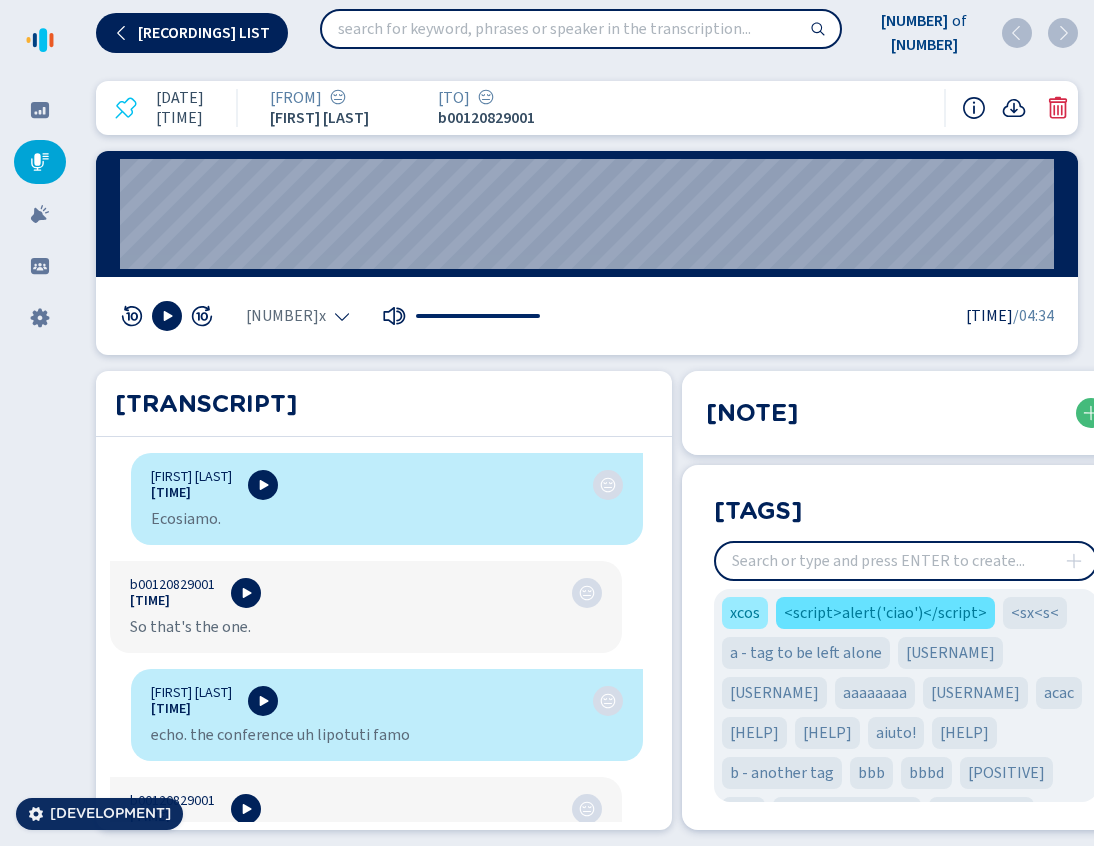 click on "<script>alert('ciao')</script>" at bounding box center (885, 613) 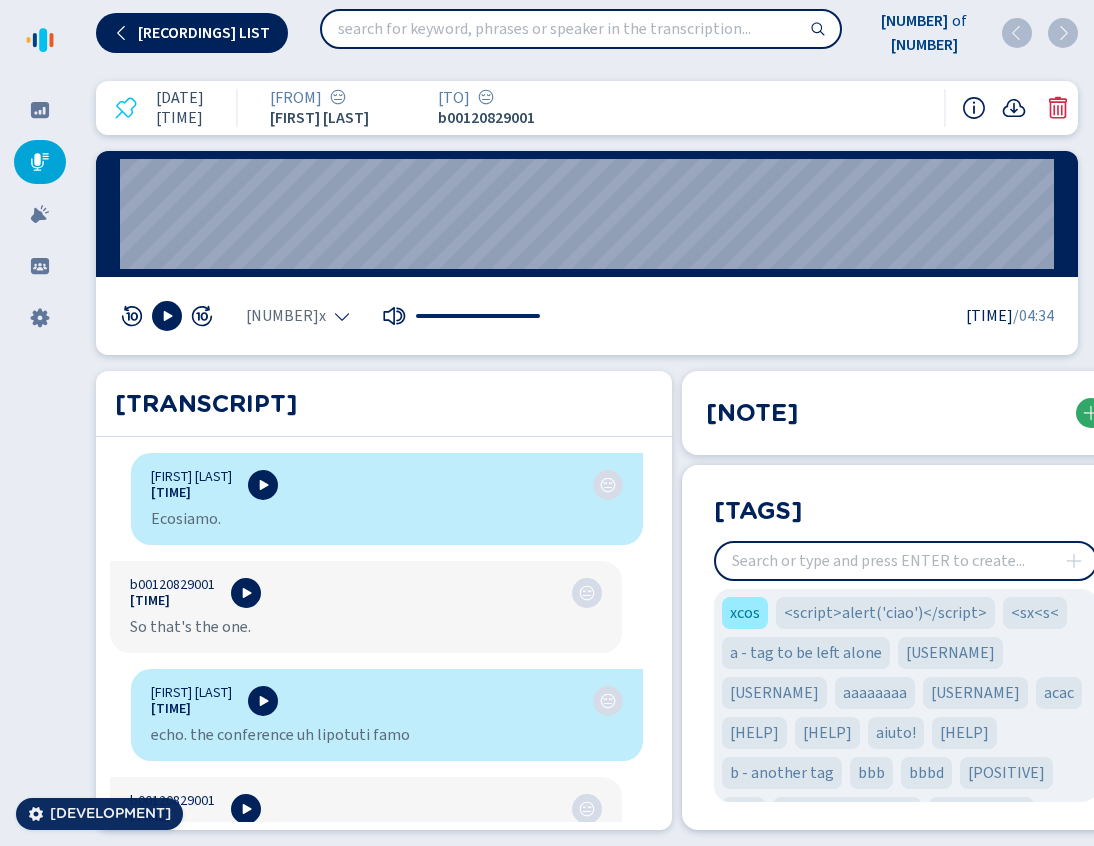click at bounding box center [1091, 413] 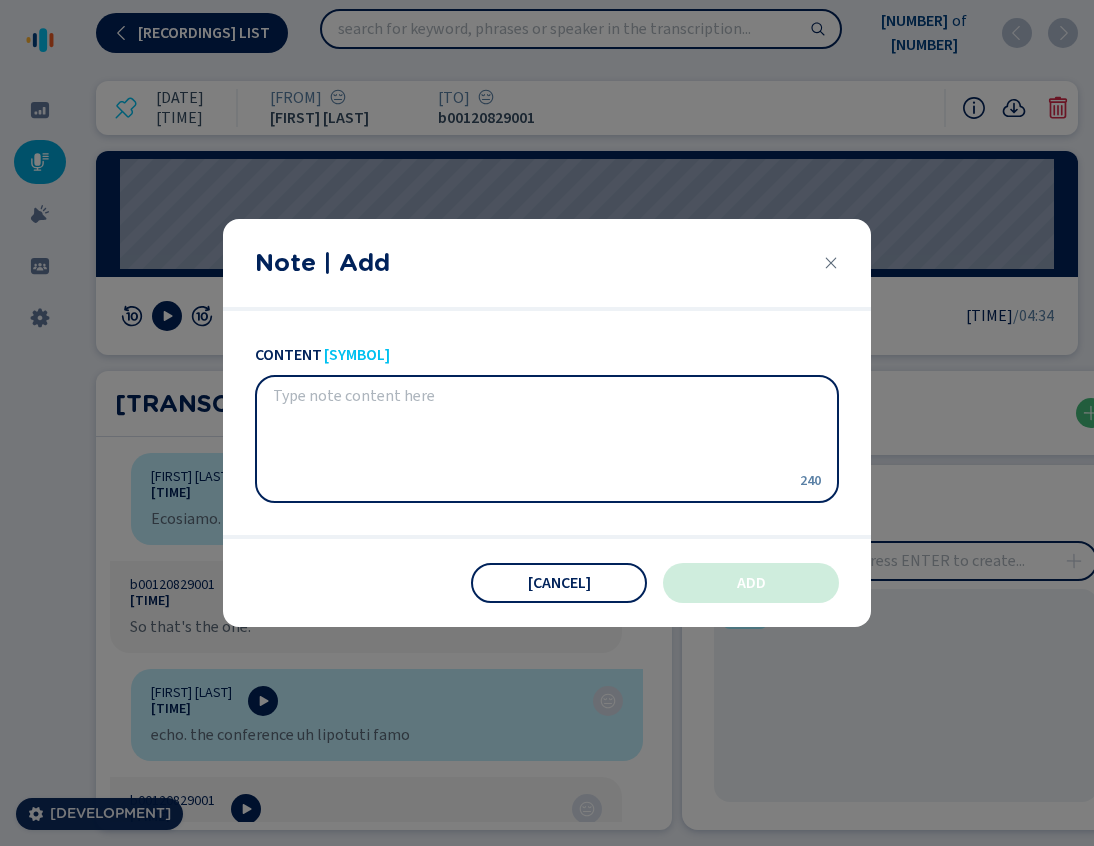 click at bounding box center (531, 439) 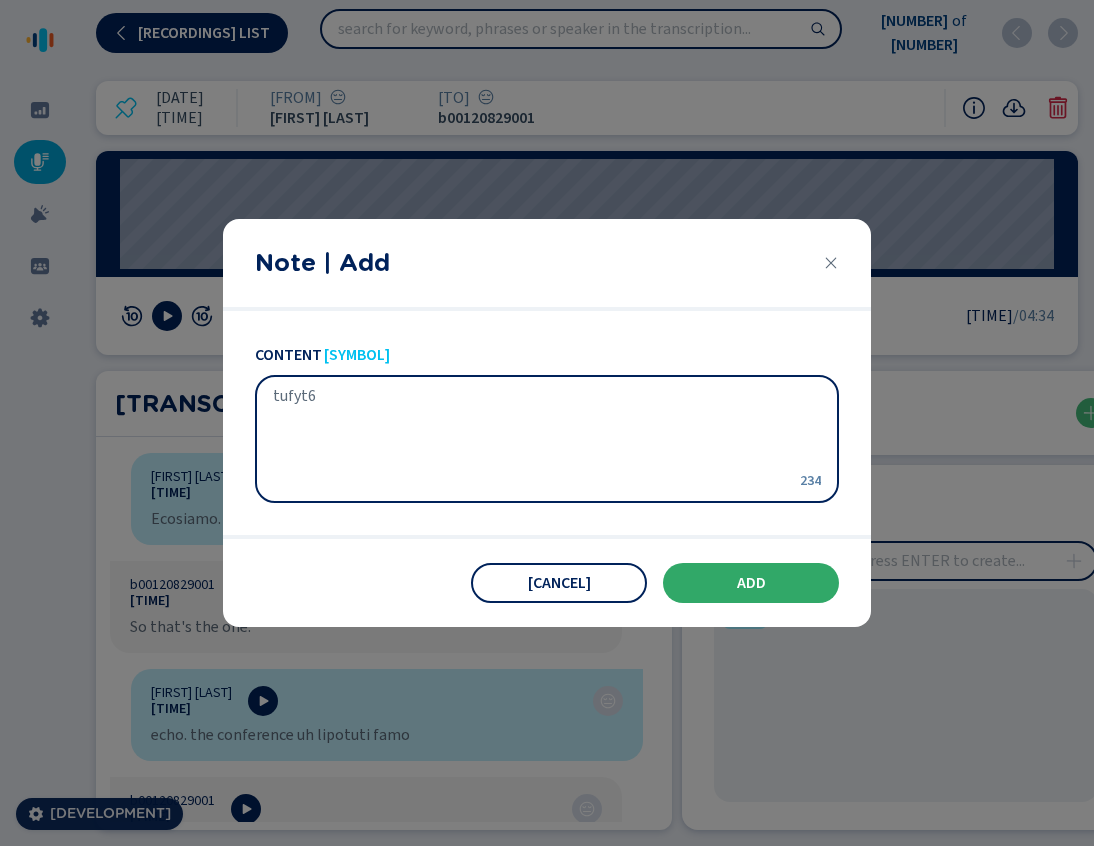 type on "tufyt6" 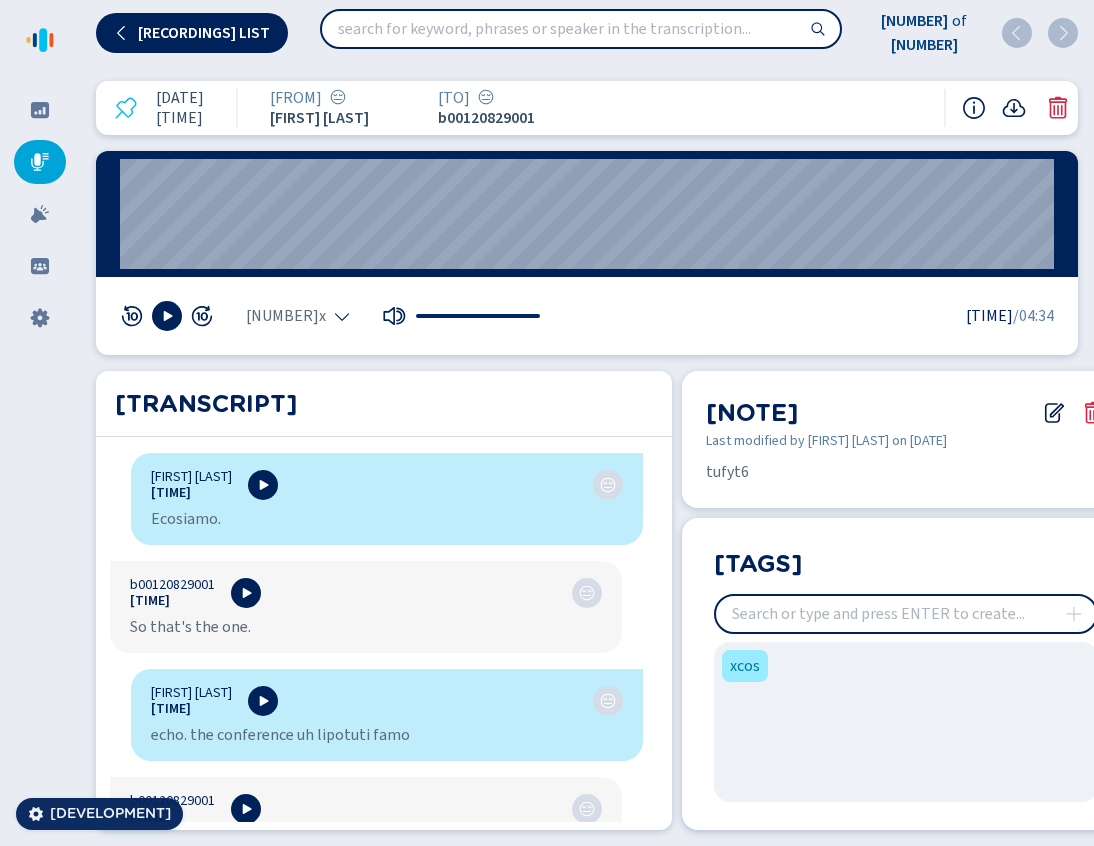 click 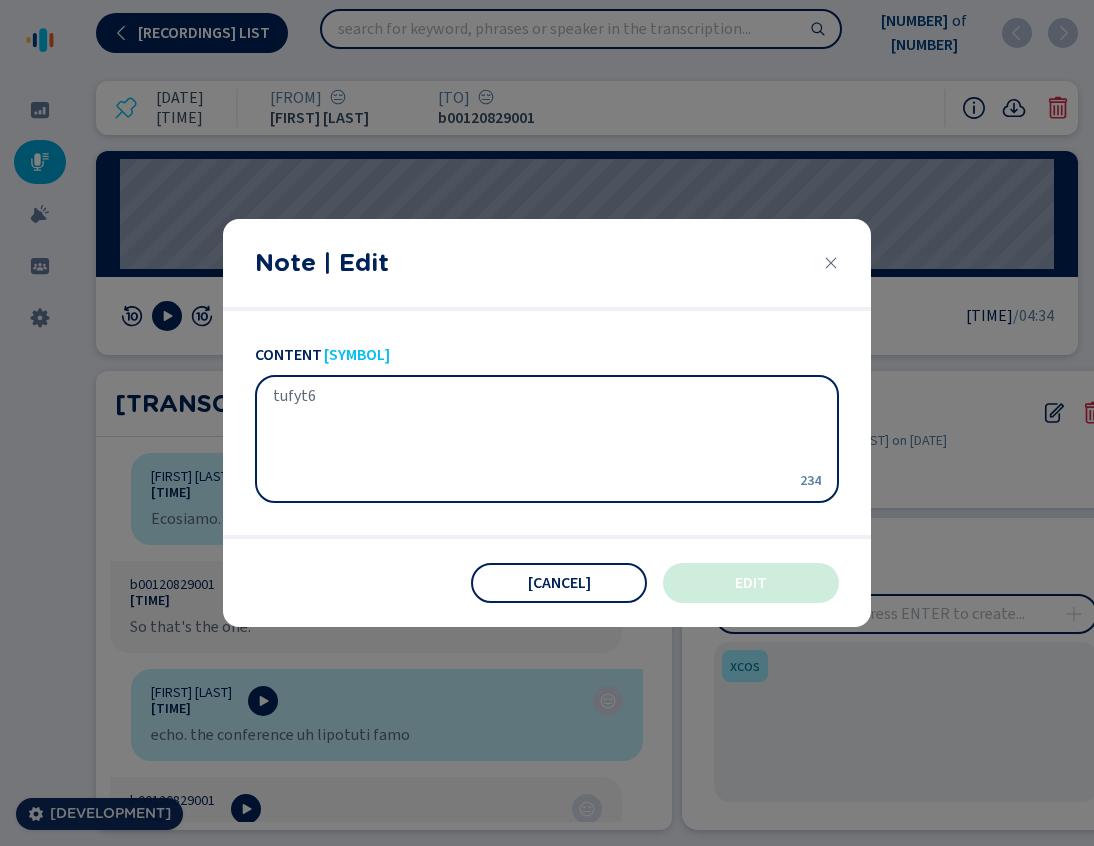 click on "tufyt6" at bounding box center (531, 439) 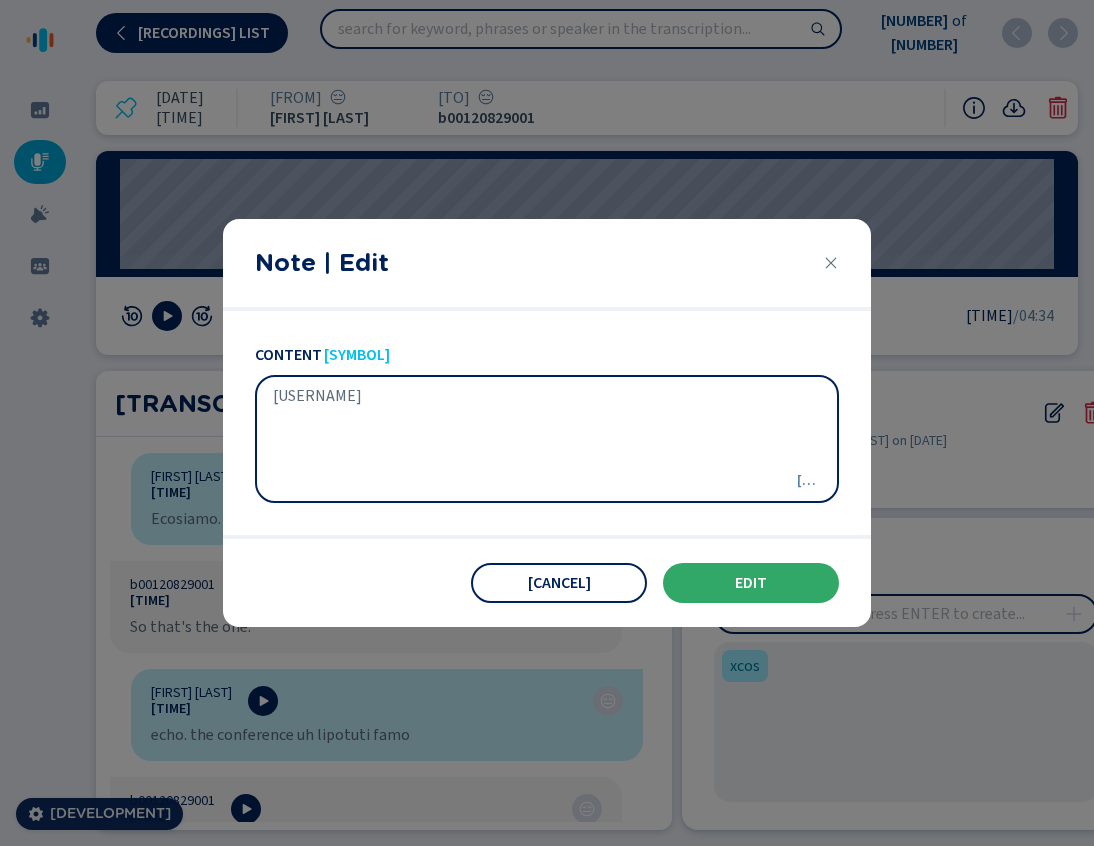 type on "[USERNAME]" 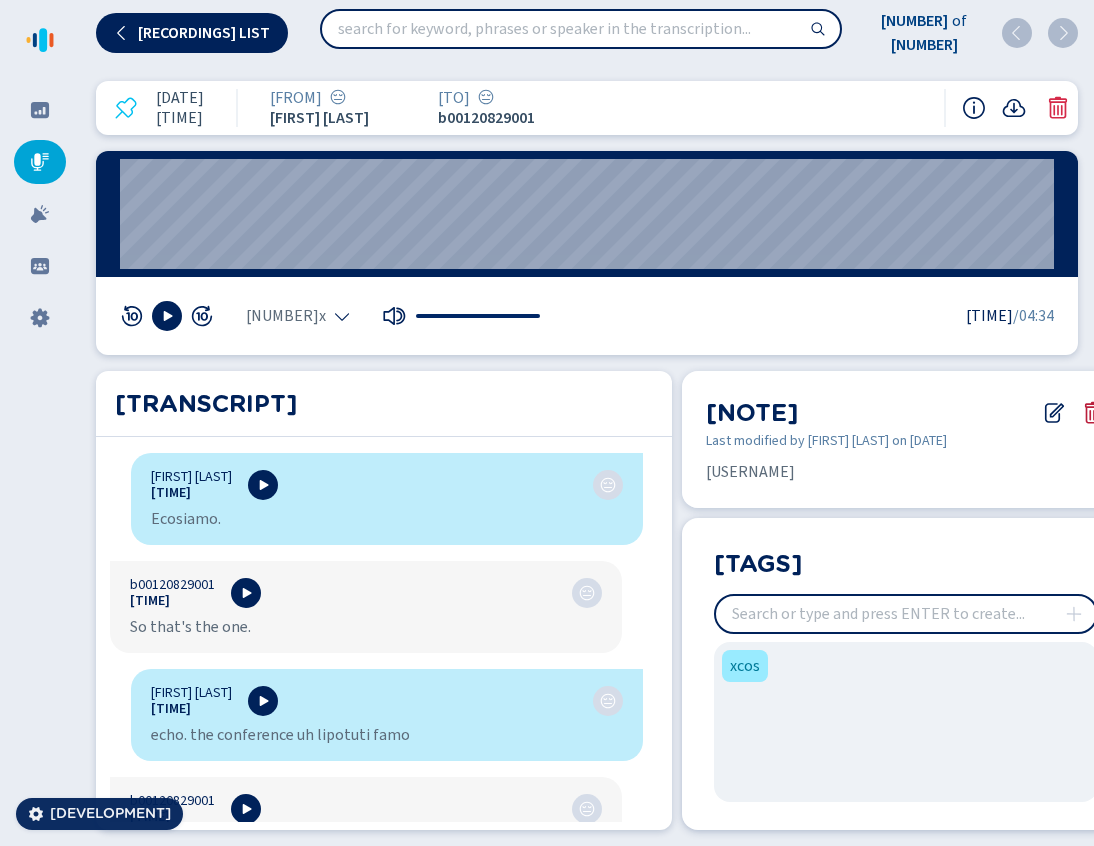 click 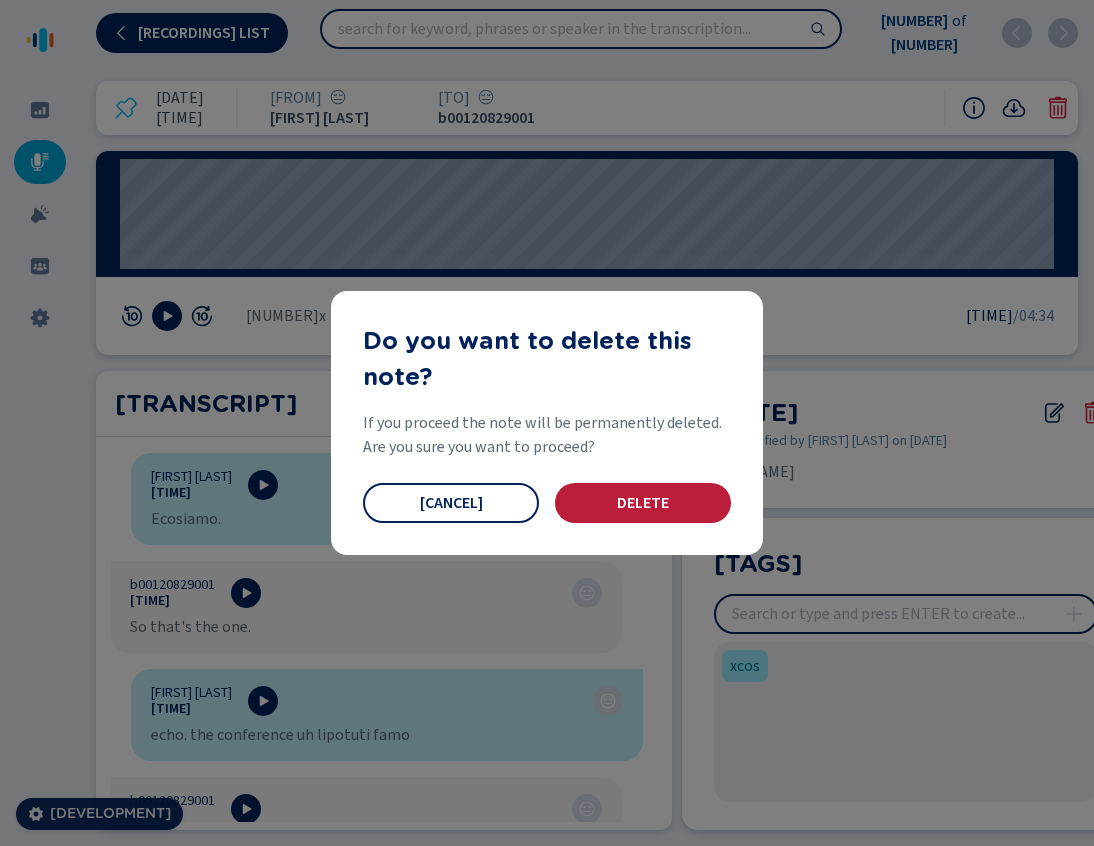 click on "Delete" at bounding box center (643, 503) 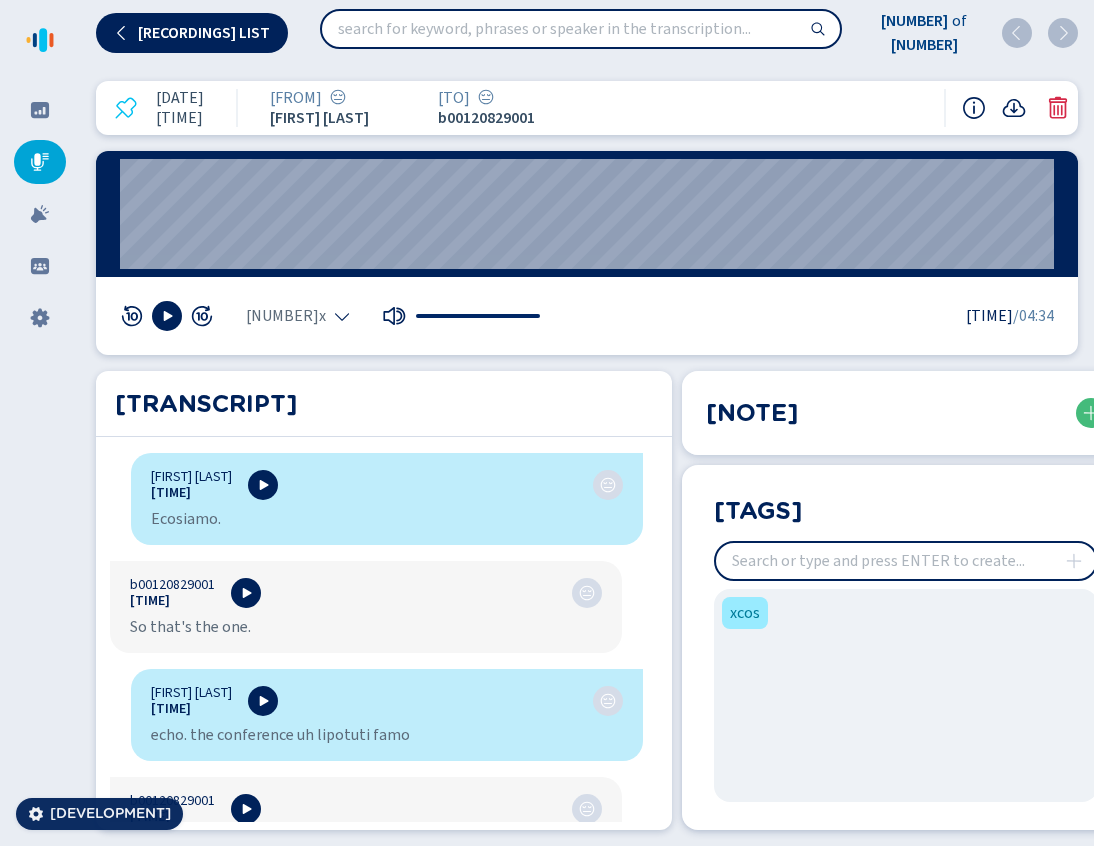 click at bounding box center (126, 108) 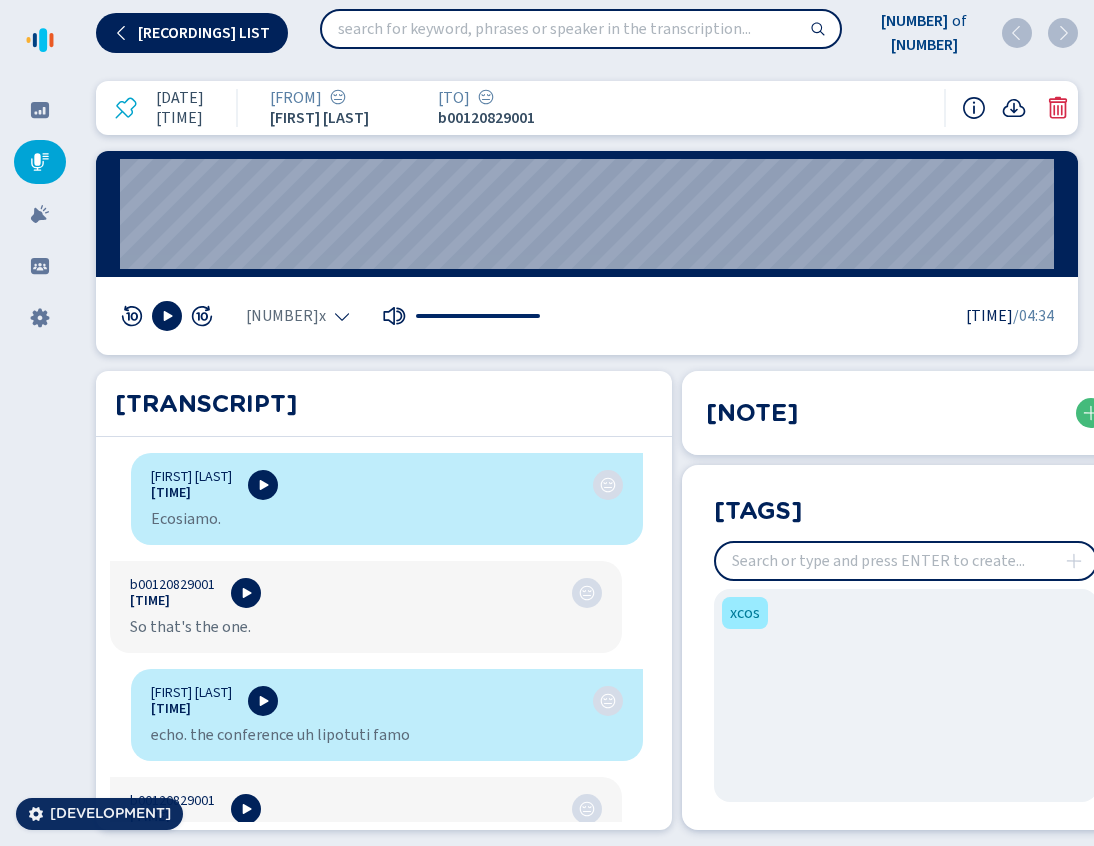 click 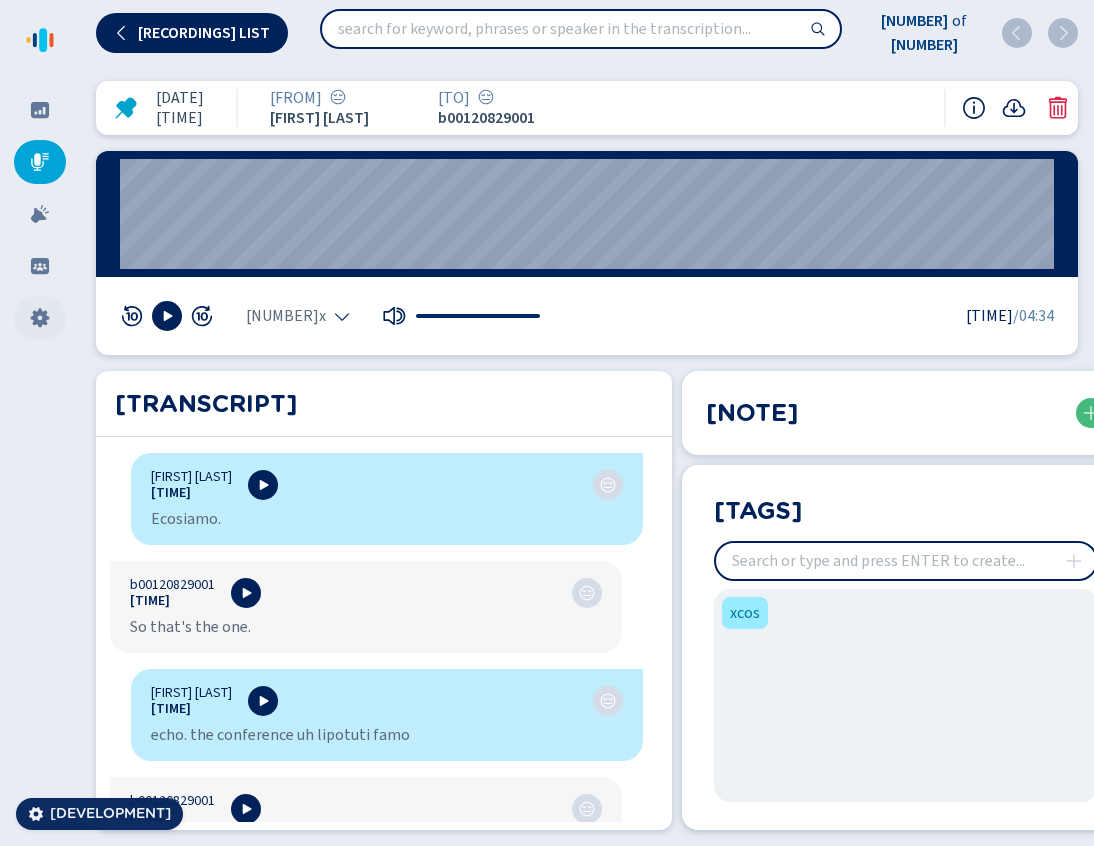 click 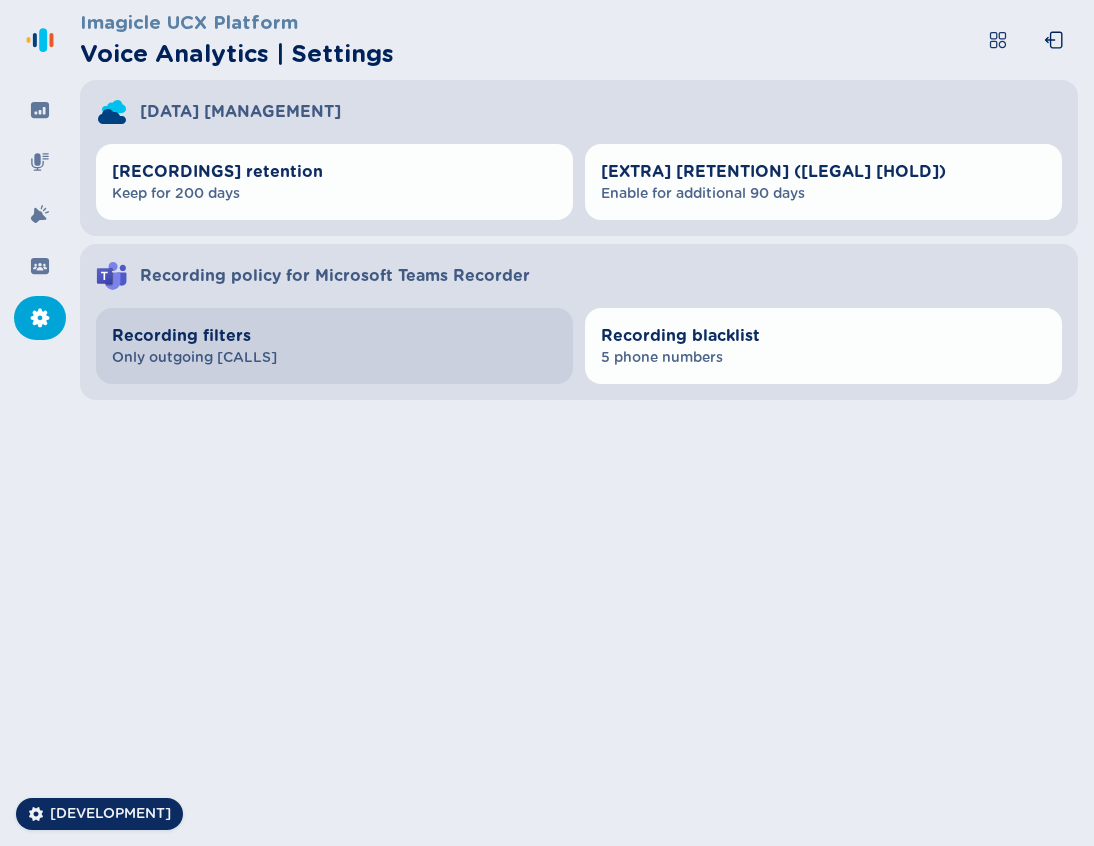 click on "Recording filters" at bounding box center [334, 336] 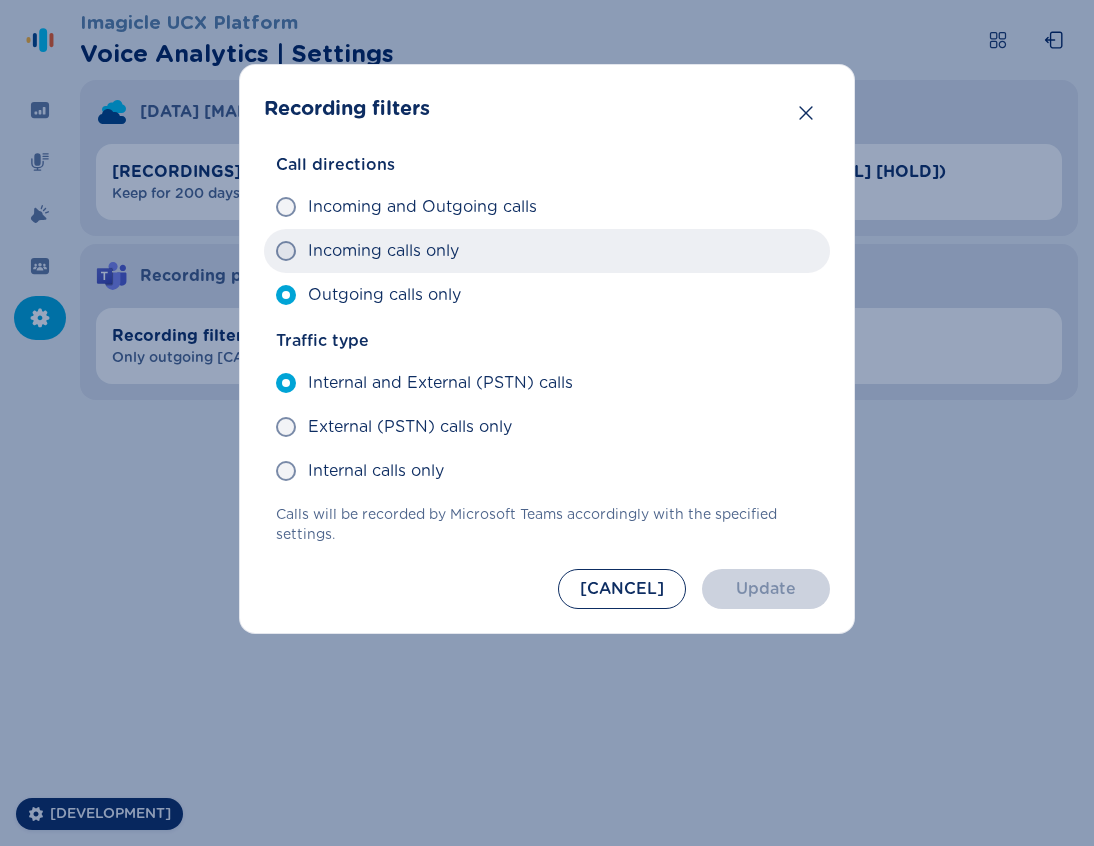 click on "Incoming calls only" at bounding box center [547, 251] 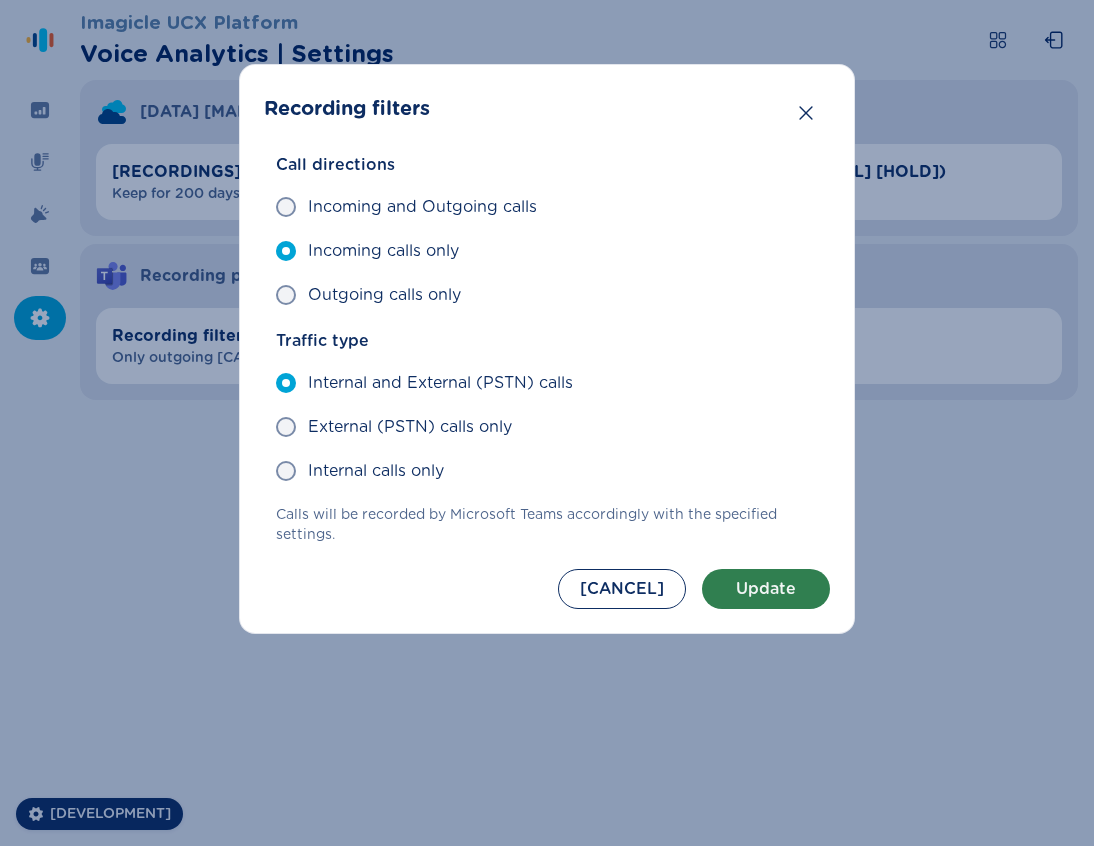 click on "Update" at bounding box center [766, 589] 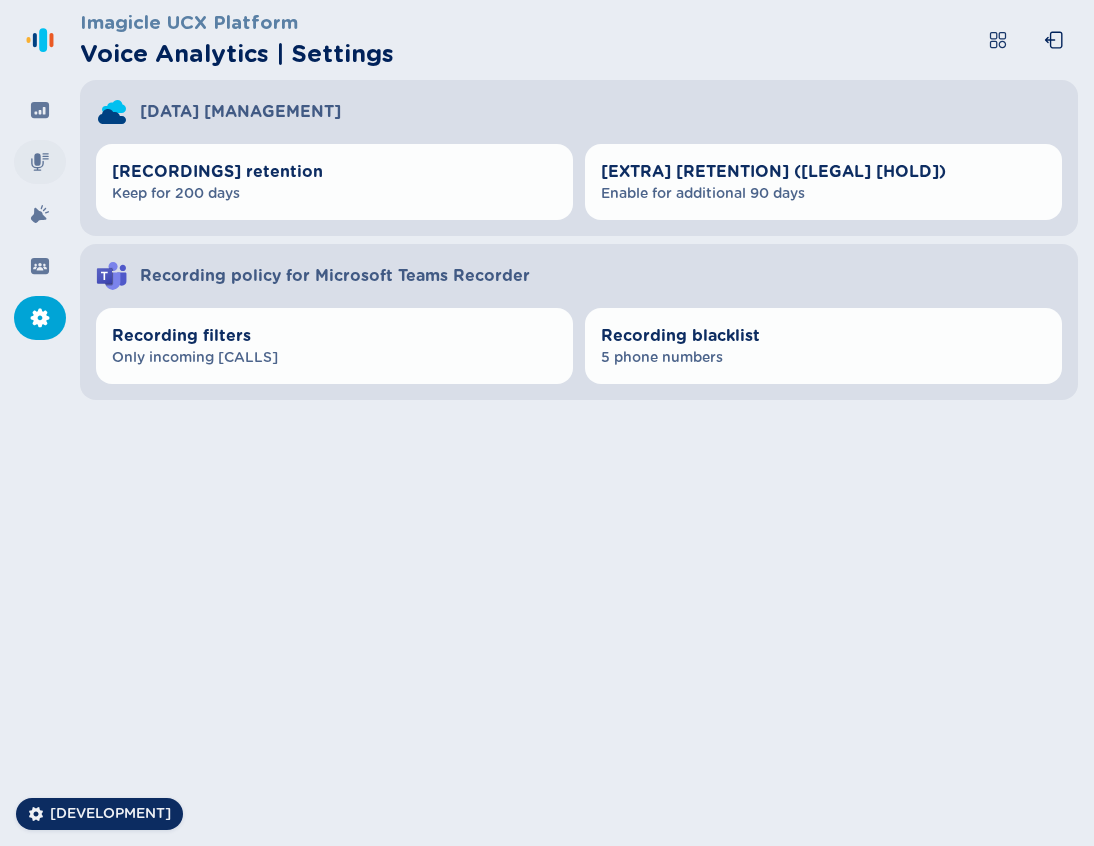 click 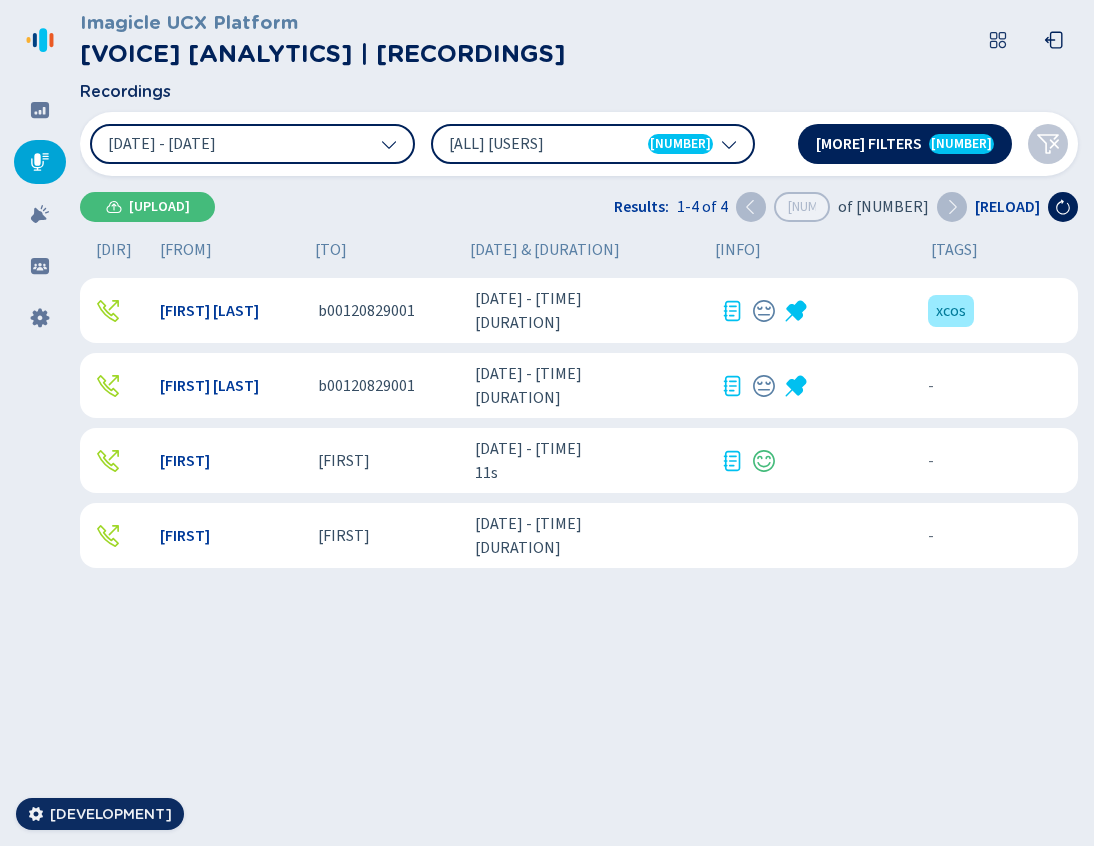 click on "[USERNAME] {{hiddenTagsCount}} more" at bounding box center (991, 311) 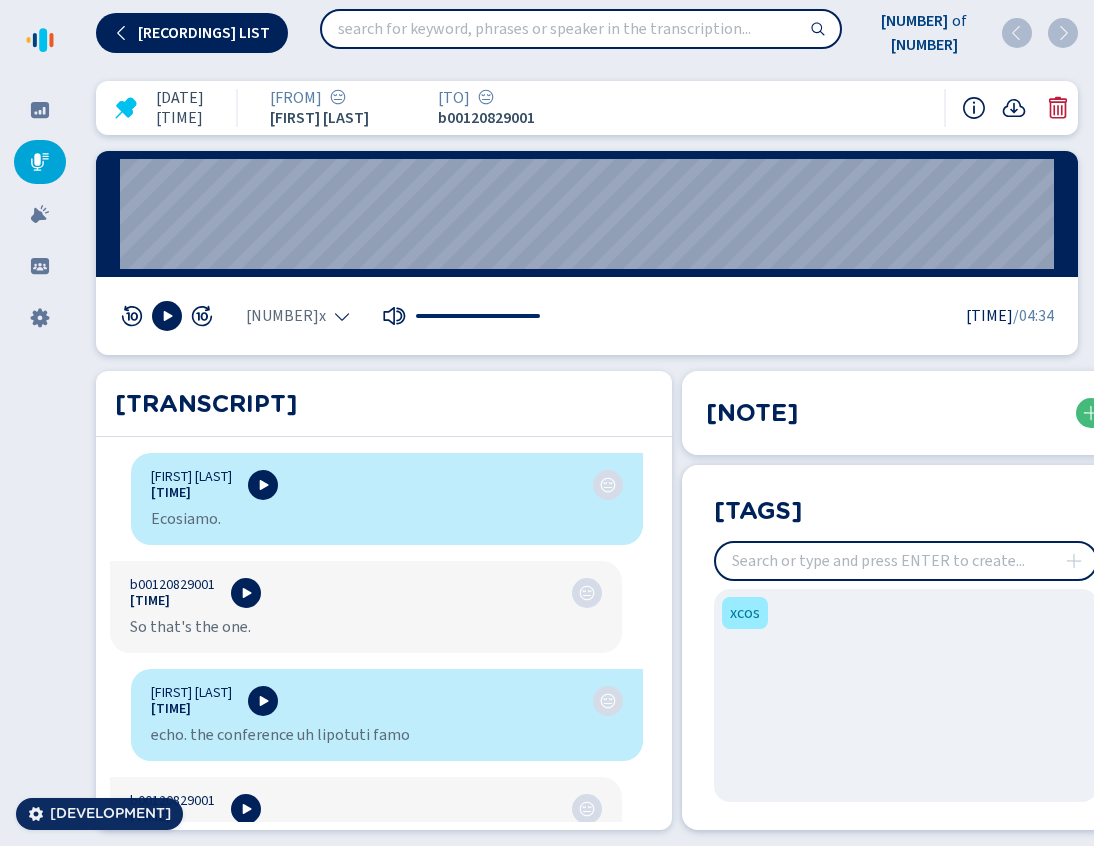 click 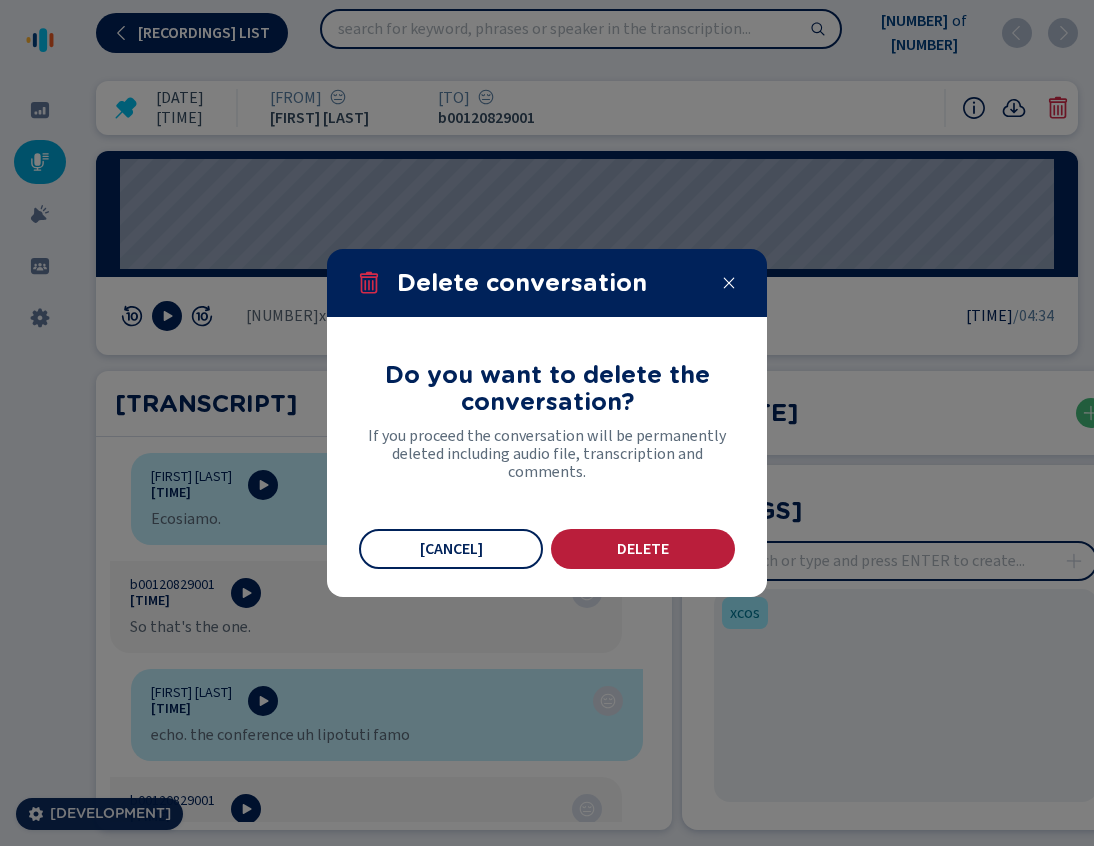 click on "Delete" at bounding box center [643, 549] 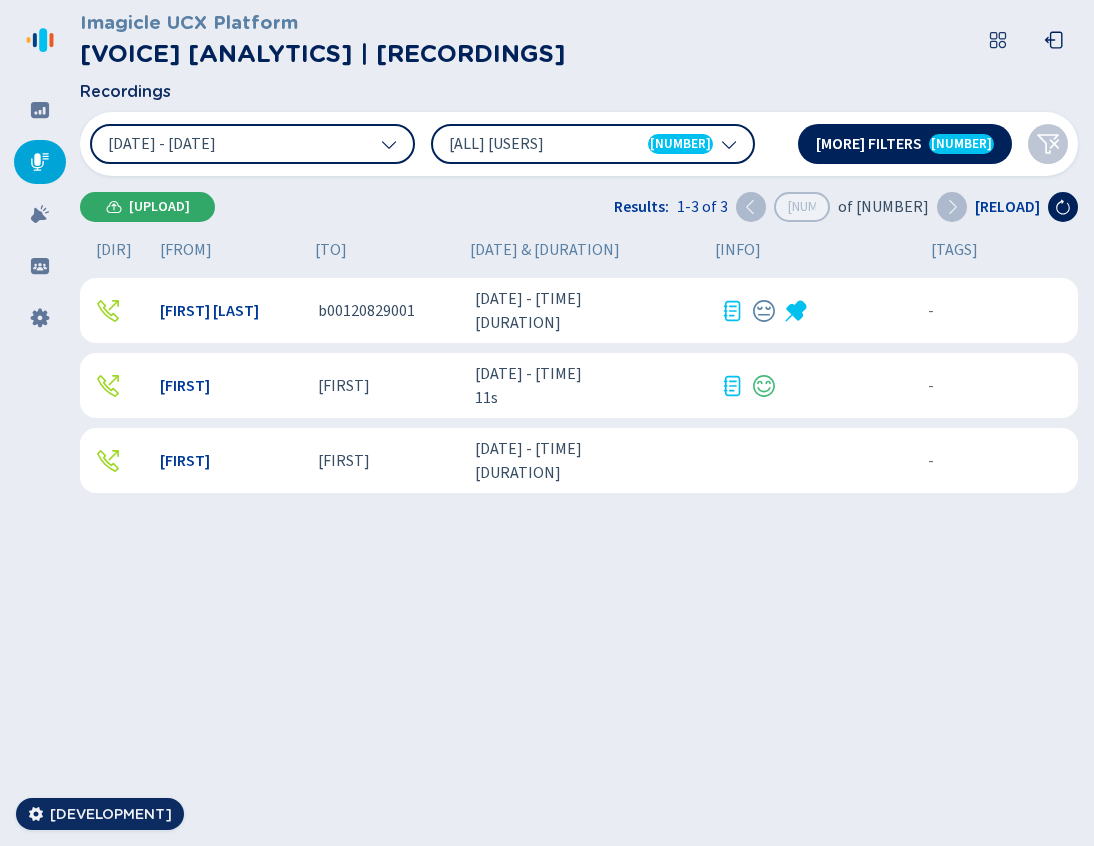 click on "[UPLOAD]" at bounding box center [147, 207] 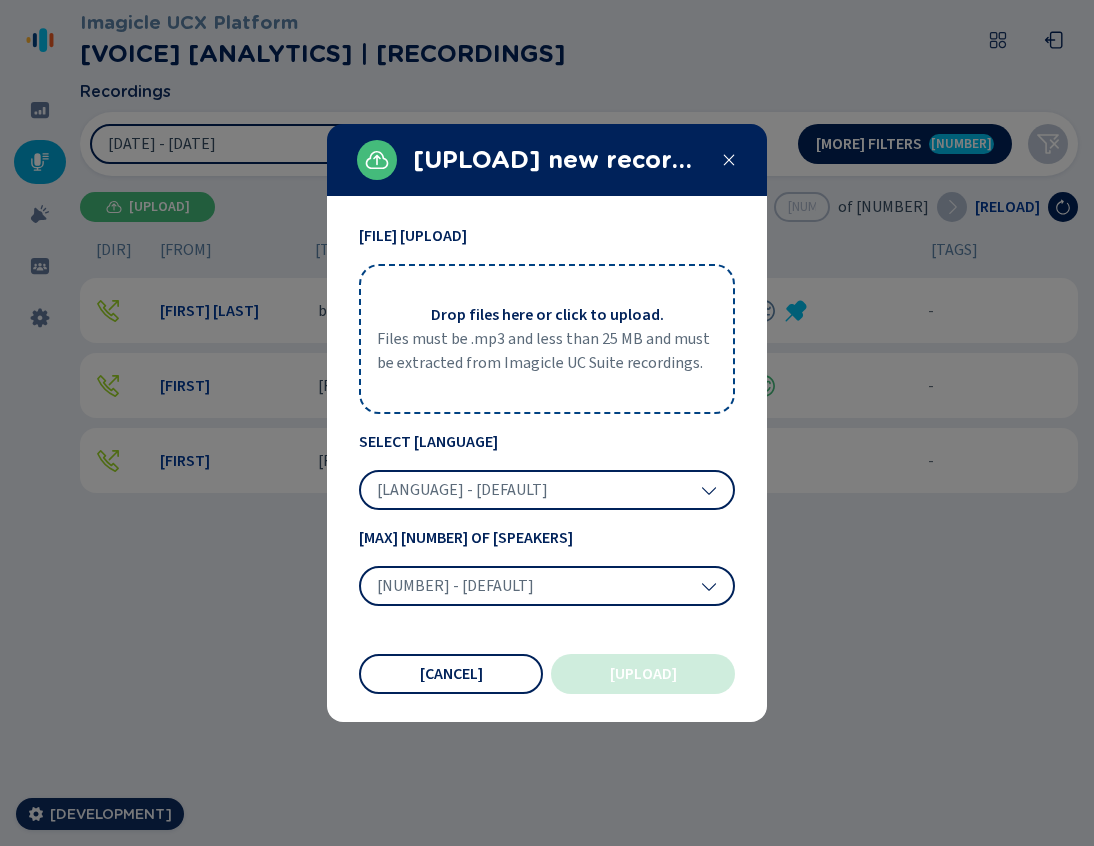 click on "Files must be .mp3 and less than 25 MB and must be extracted from Imagicle UC Suite recordings." at bounding box center (547, 351) 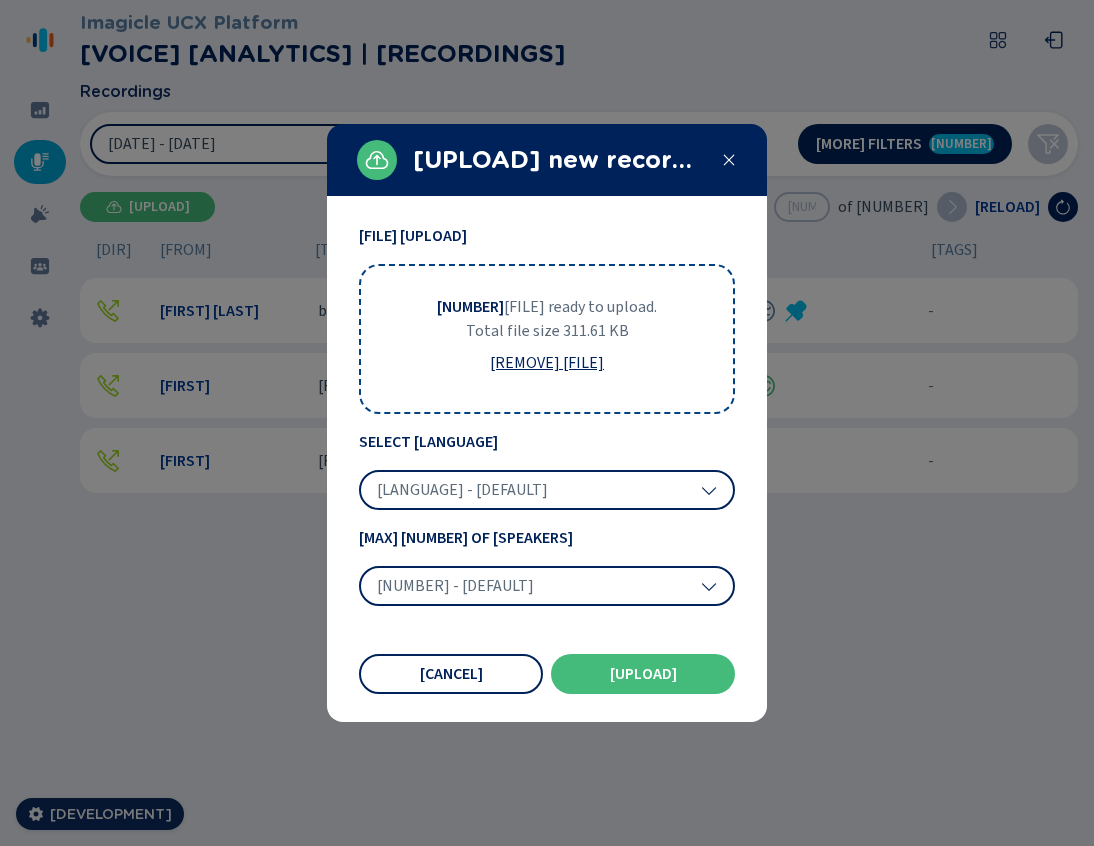 click on "[LANGUAGE] - [DEFAULT]" at bounding box center (547, 490) 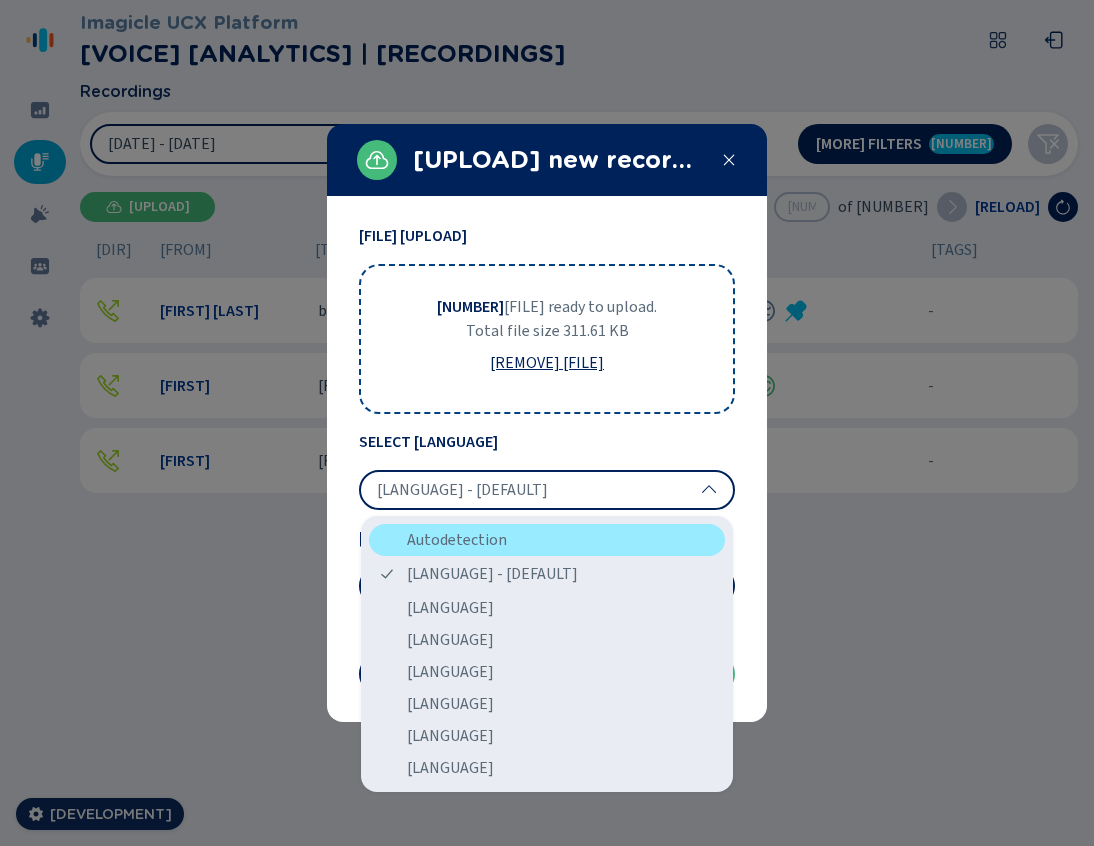 click on "Autodetection" at bounding box center [547, 540] 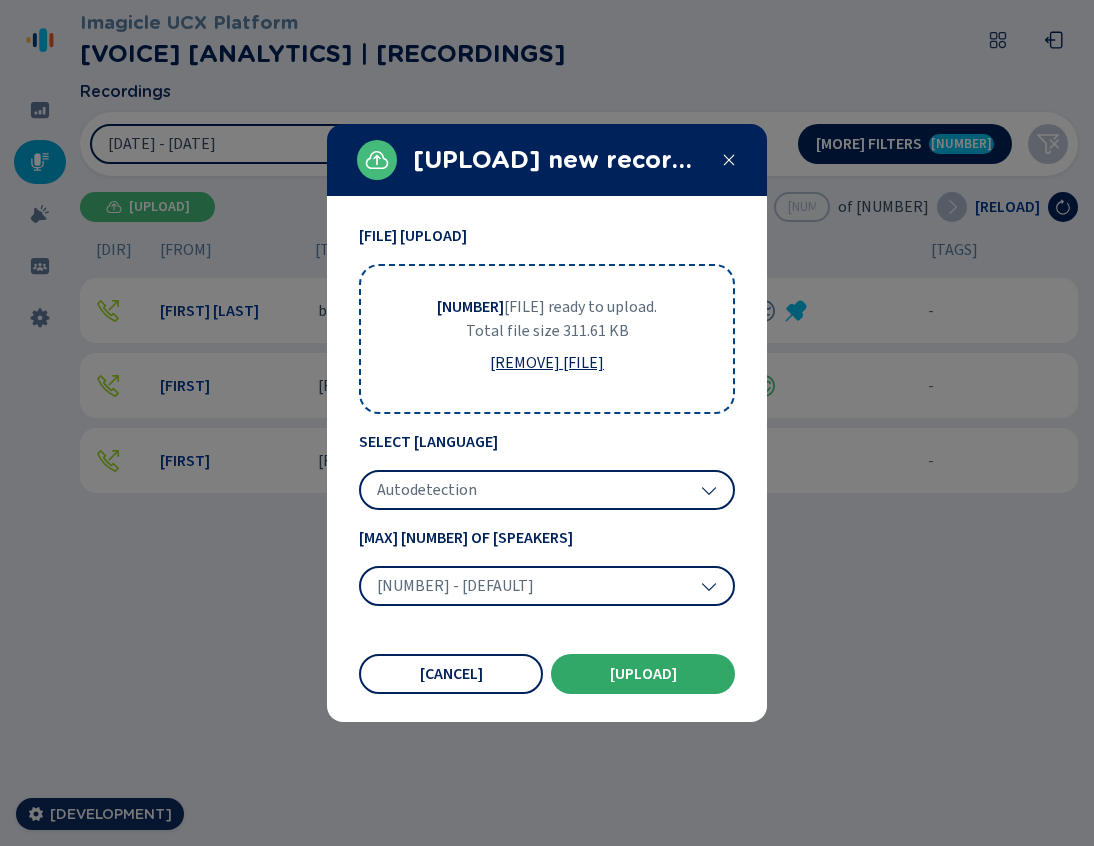 click on "[UPLOAD]" at bounding box center (643, 674) 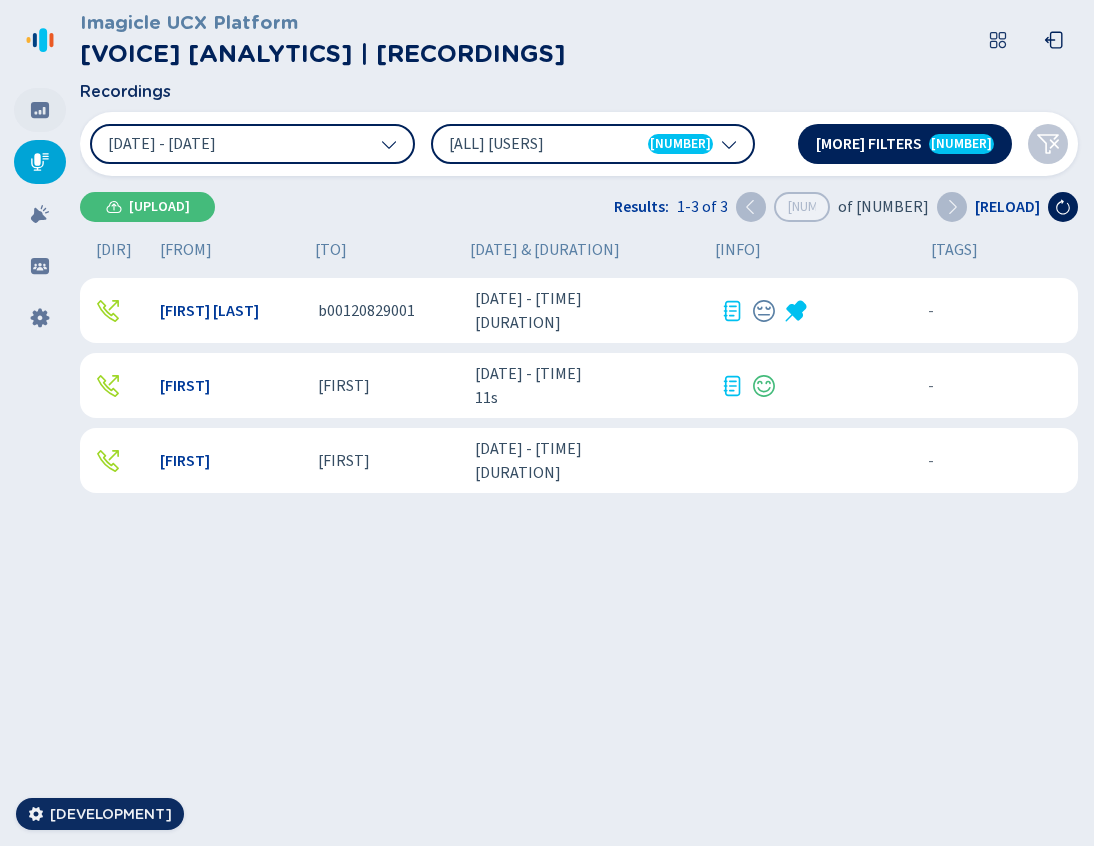 click at bounding box center (40, 110) 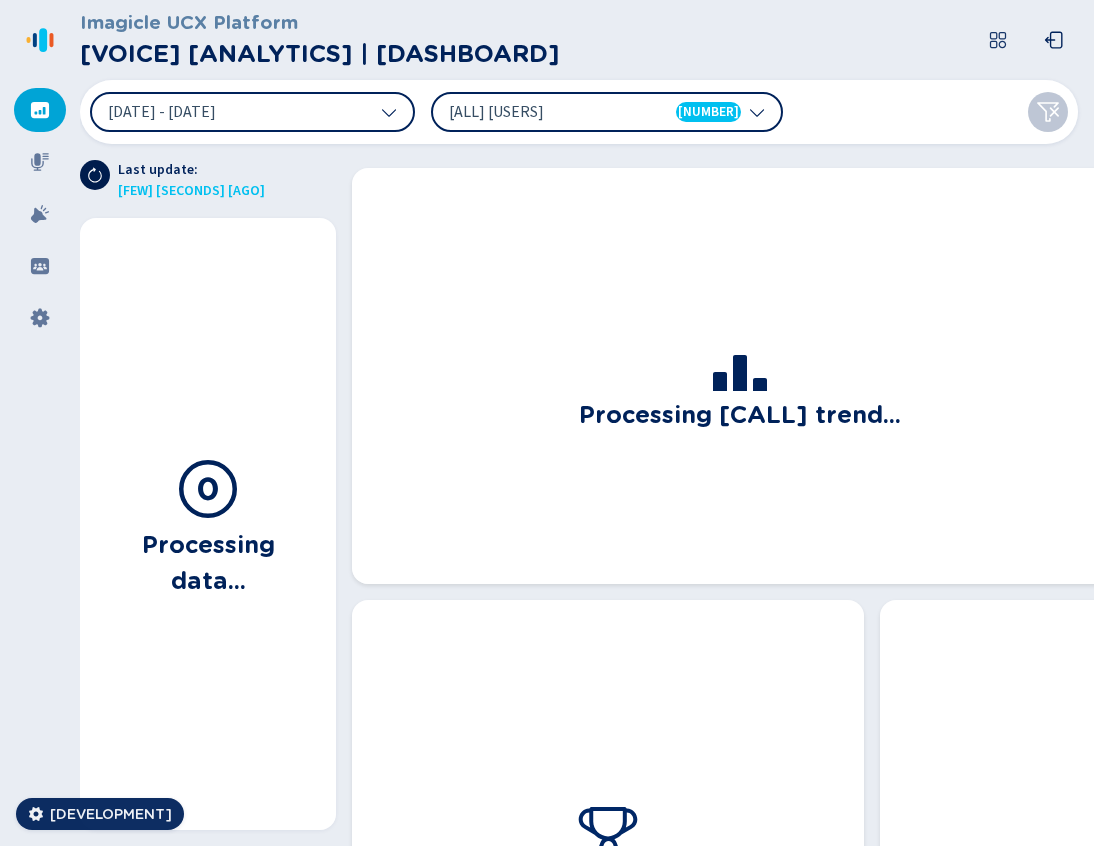 click 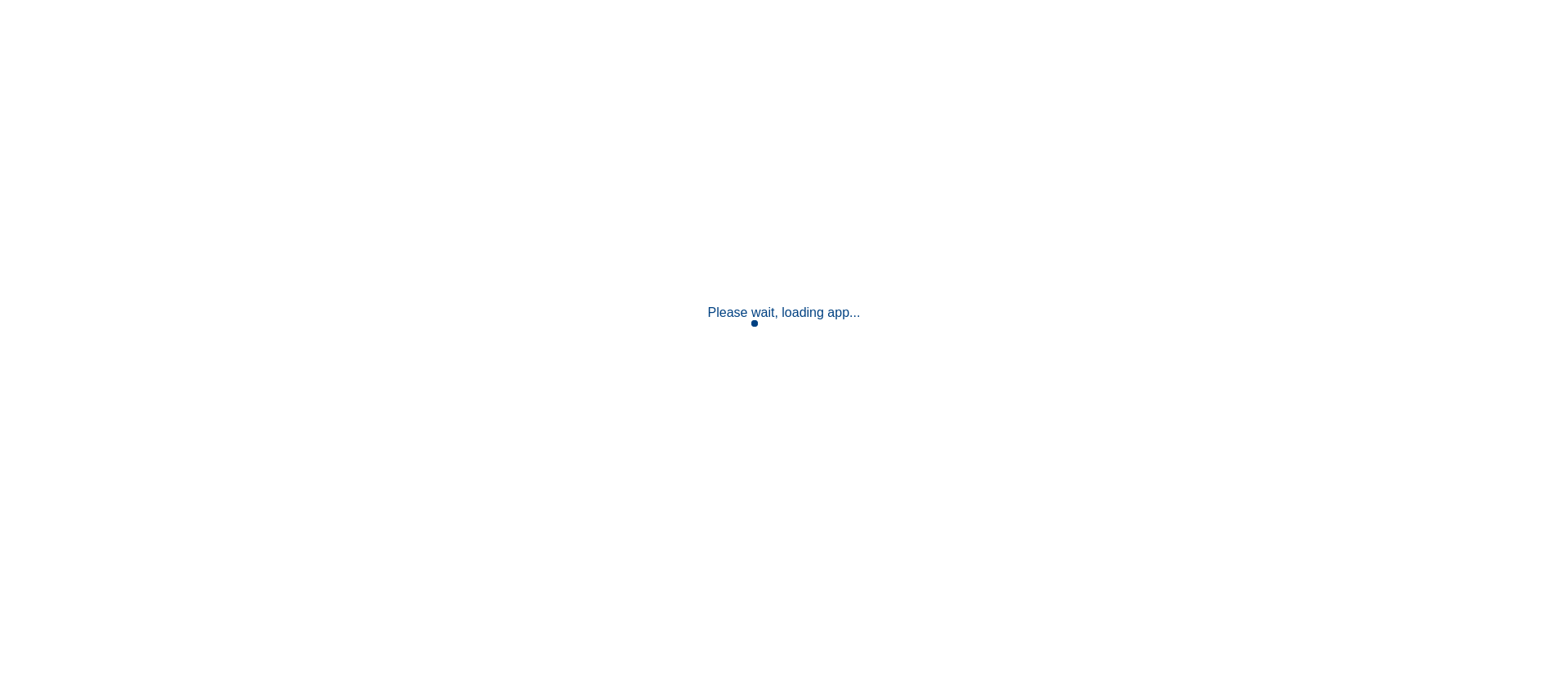 scroll, scrollTop: 0, scrollLeft: 0, axis: both 